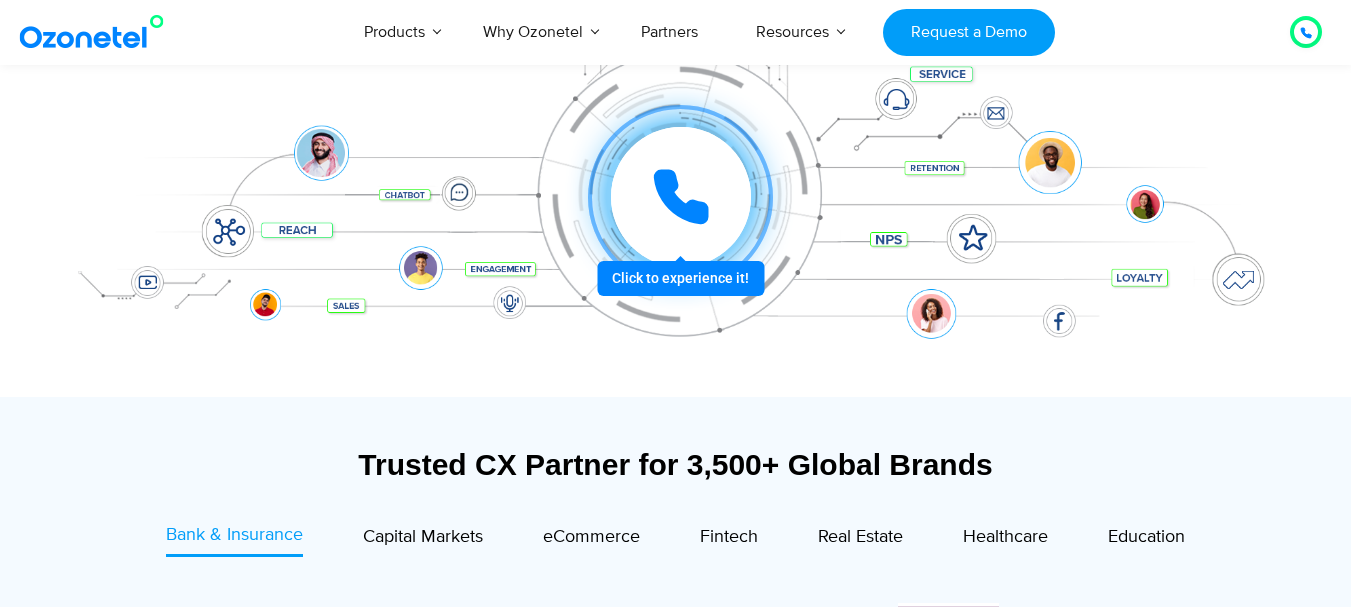scroll, scrollTop: 391, scrollLeft: 0, axis: vertical 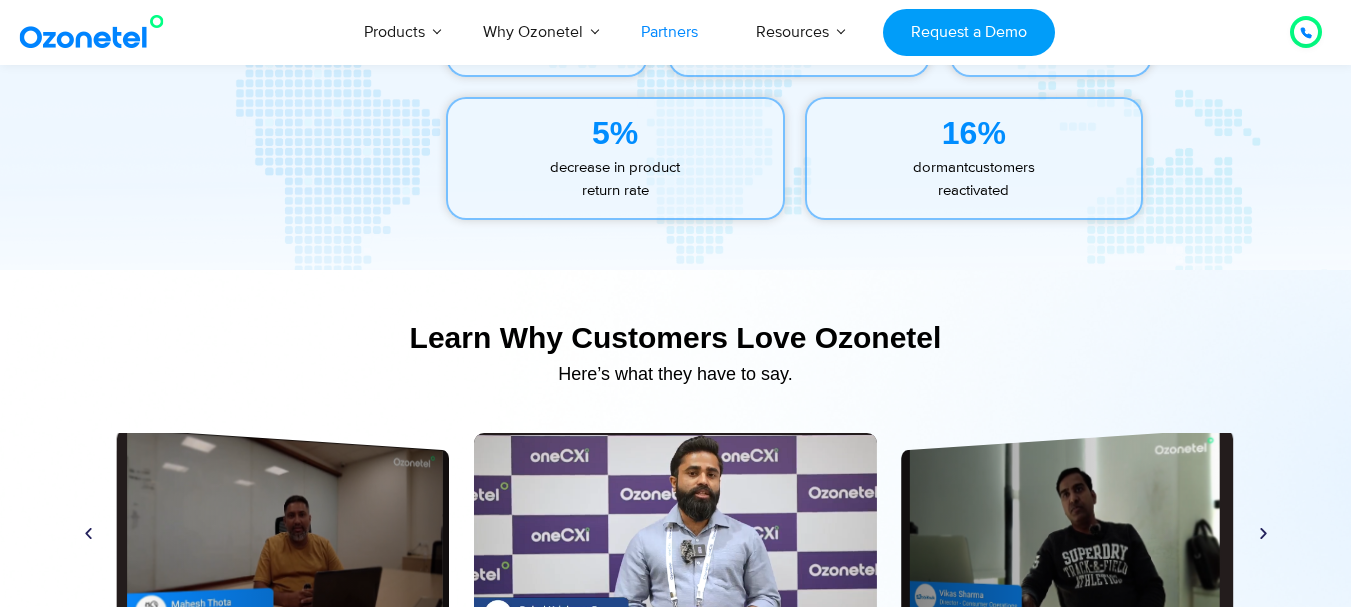 click on "Partners" at bounding box center (669, 32) 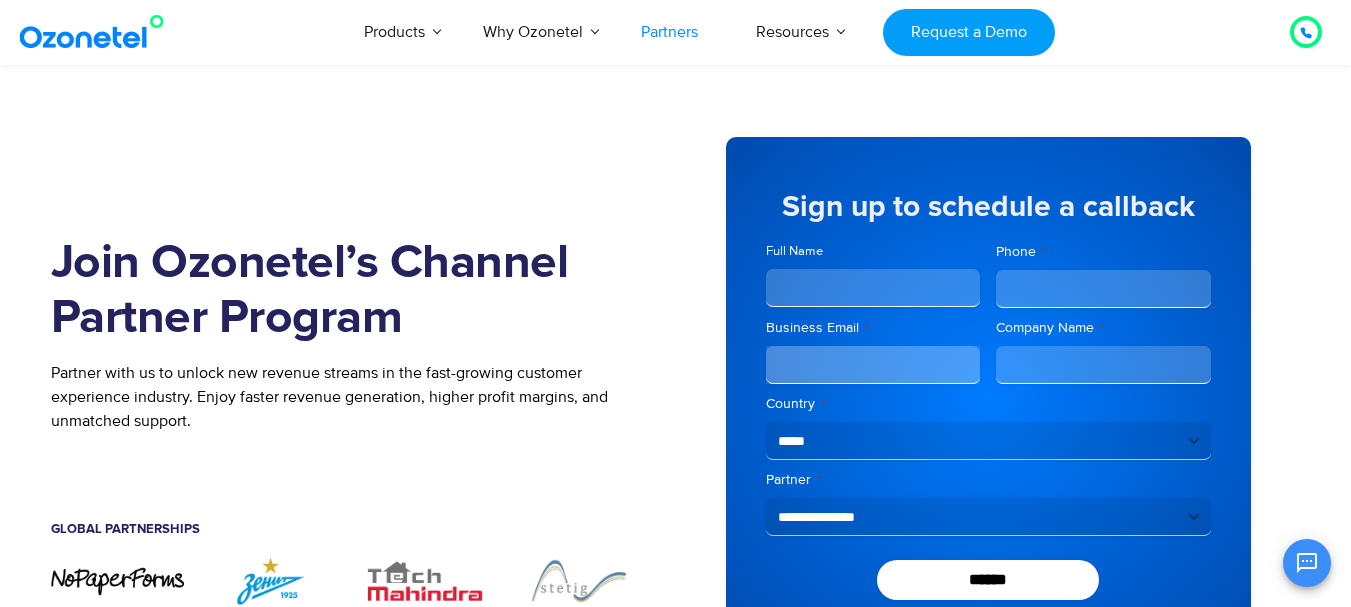 scroll, scrollTop: 2887, scrollLeft: 0, axis: vertical 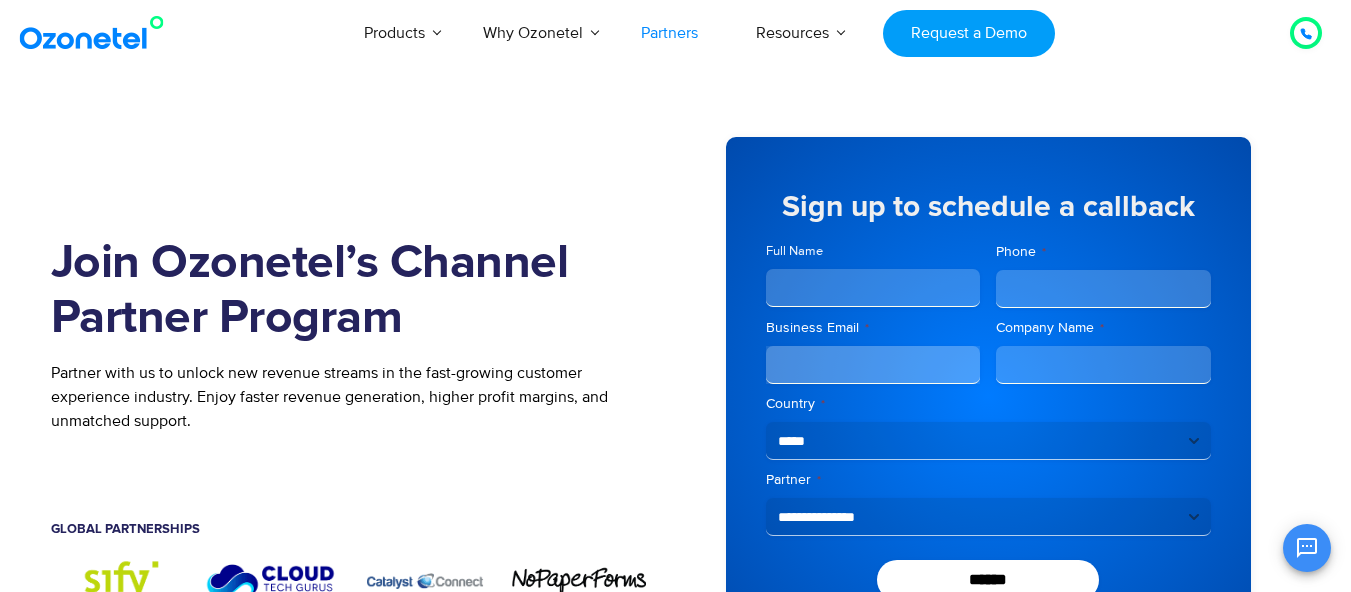 click on "[COUNTRY] : [PHONE]
[COUNTRY] : [PHONE]
Click to talk to us!
Call in progress...
1 2 3 4 5 6 7 8 9 # 0
Products
AI & CX
Voice AI Agents
Agent Assist" at bounding box center (675, 3198) 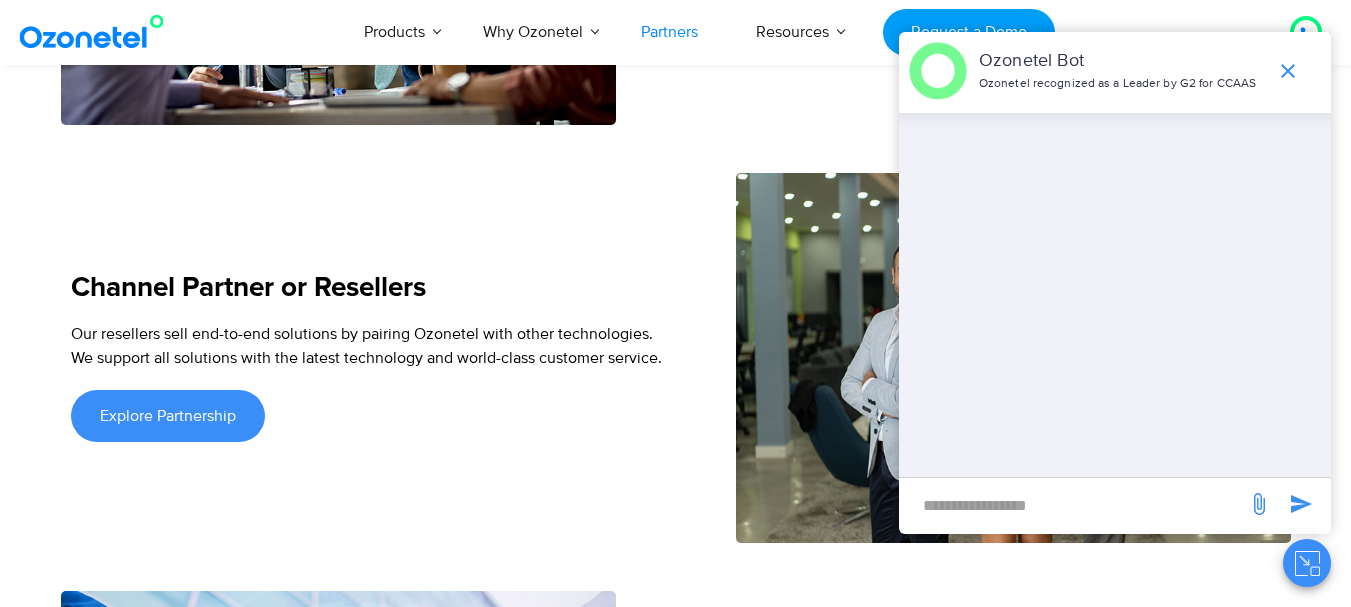scroll, scrollTop: 2755, scrollLeft: 0, axis: vertical 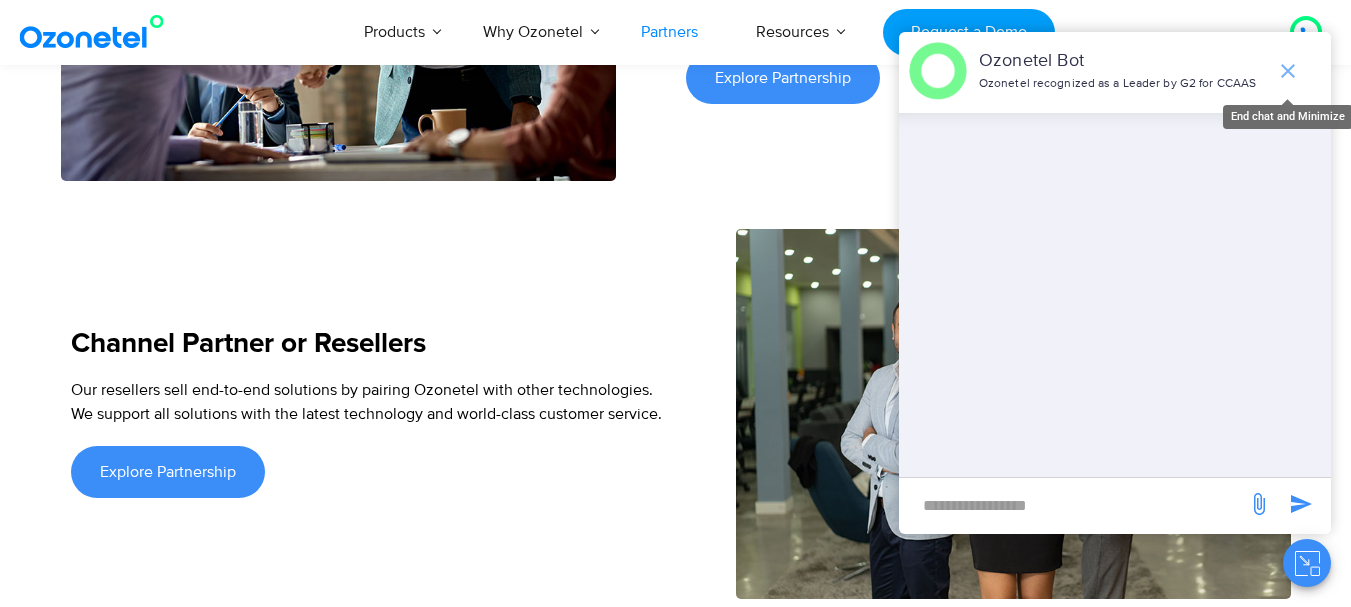 click 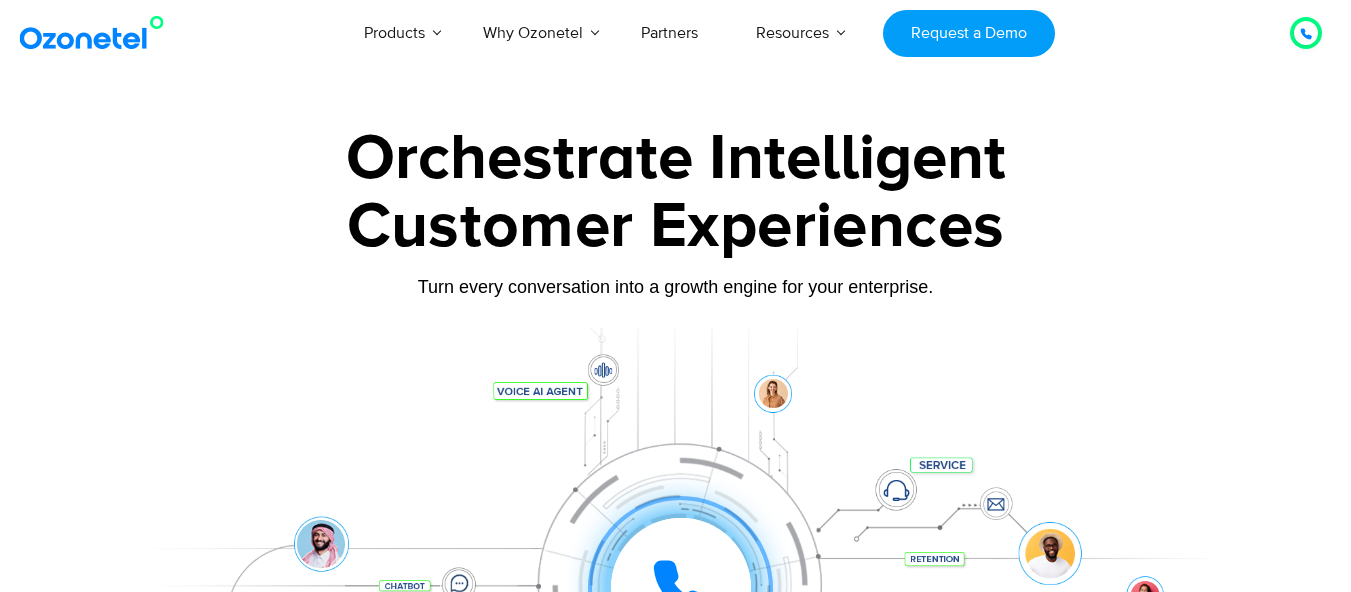 scroll, scrollTop: 0, scrollLeft: 0, axis: both 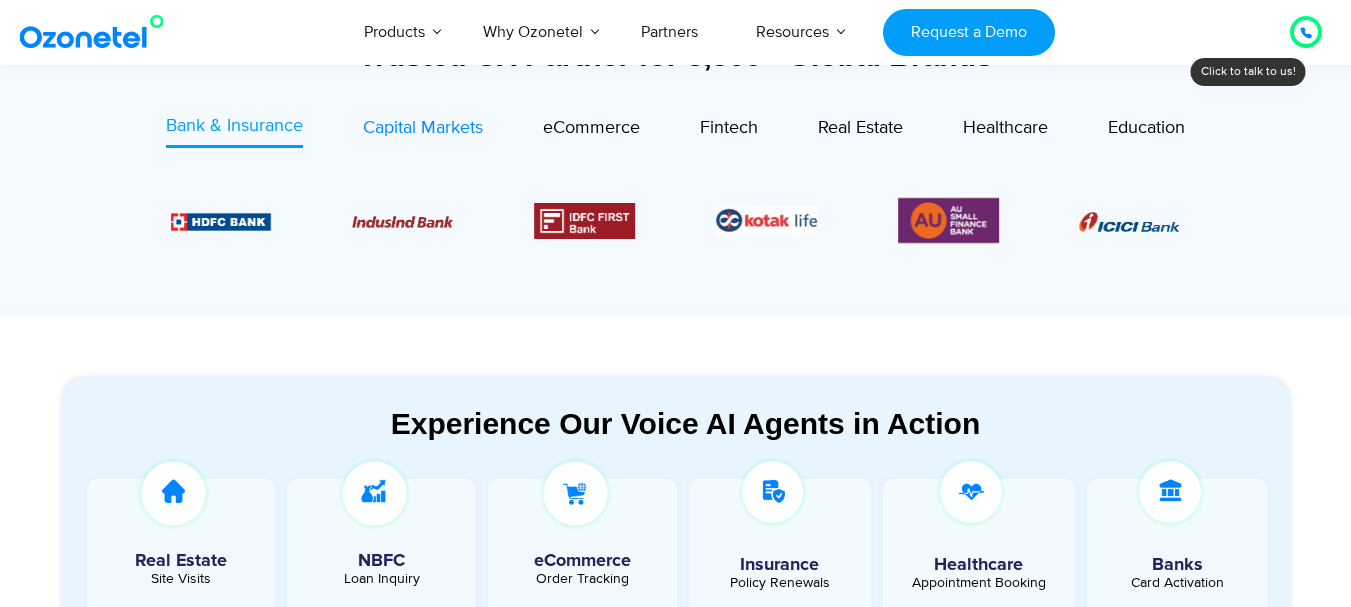 click on "Capital Markets" at bounding box center (423, 128) 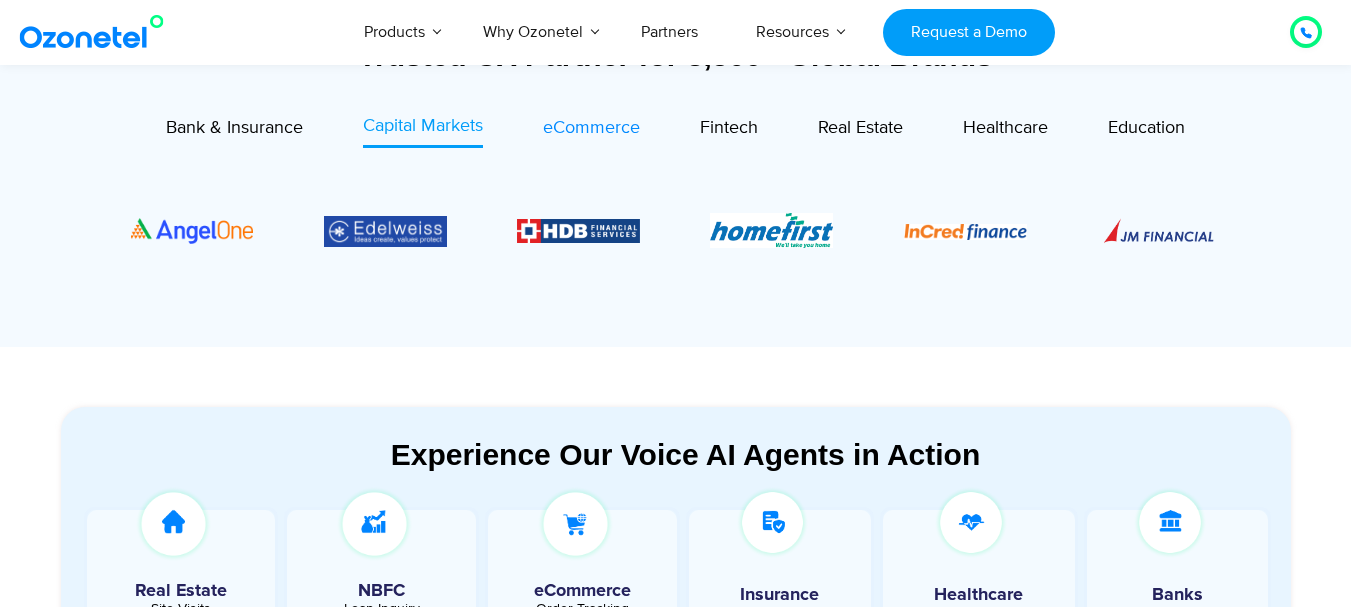 click on "eCommerce" at bounding box center (591, 128) 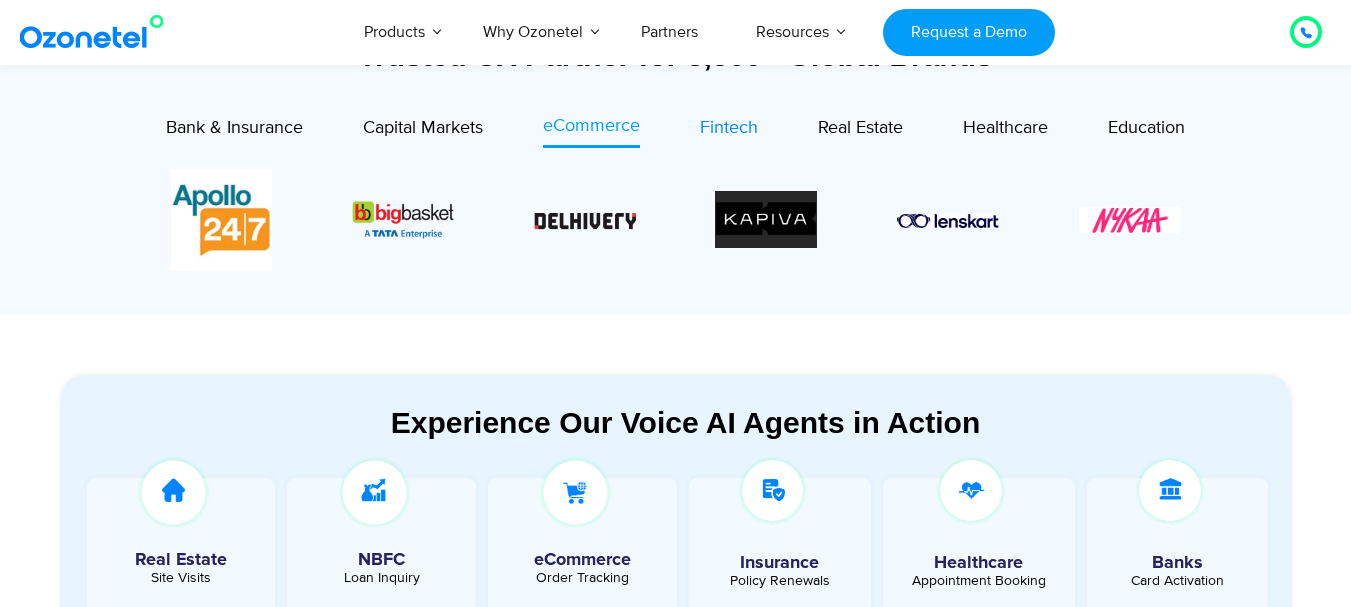 click on "Fintech" at bounding box center [729, 128] 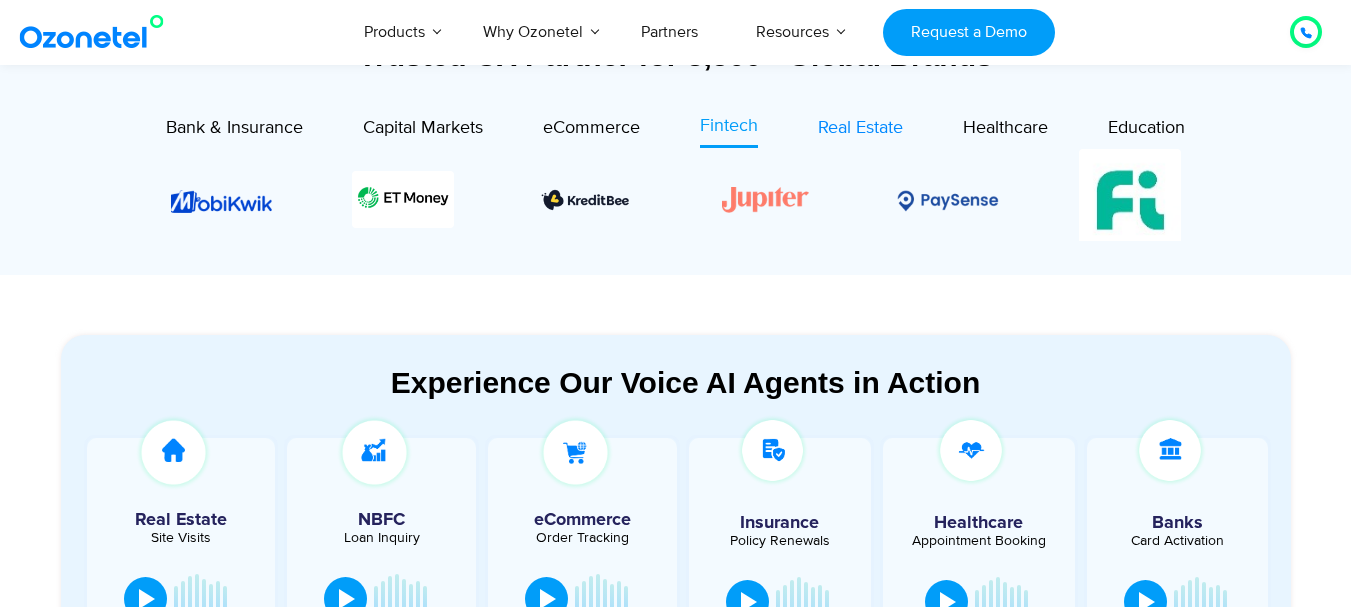 click on "Real Estate" at bounding box center [860, 128] 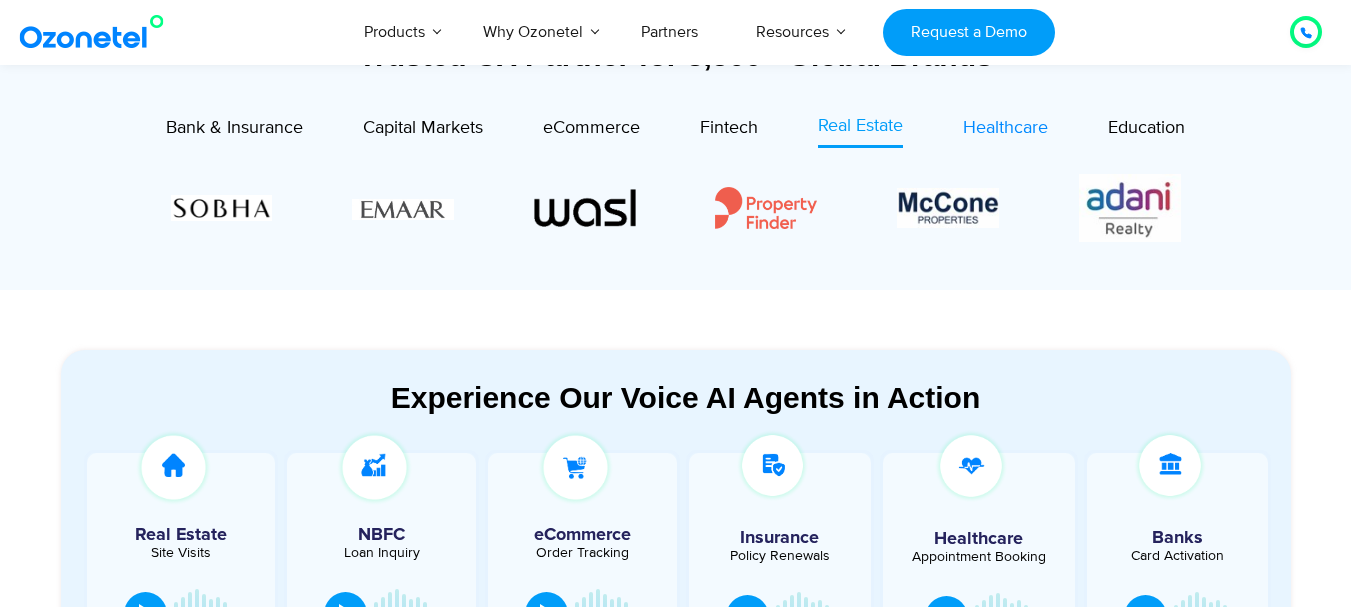 click on "Healthcare" at bounding box center [1005, 128] 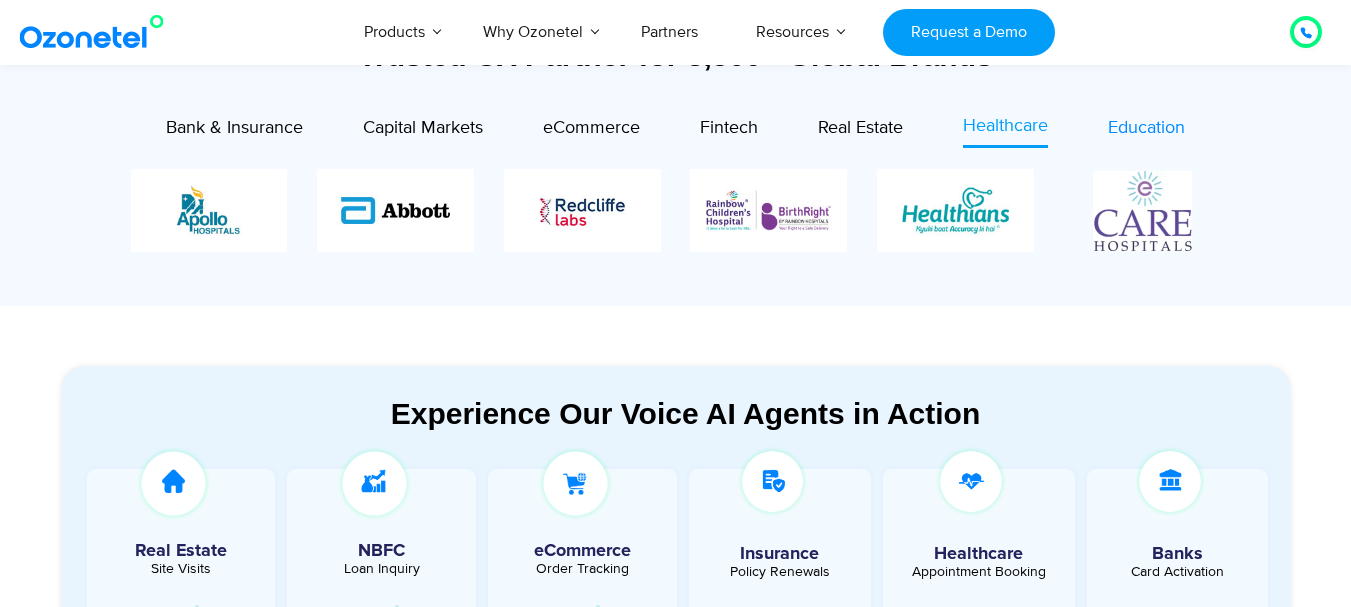 click on "Education" at bounding box center (1146, 128) 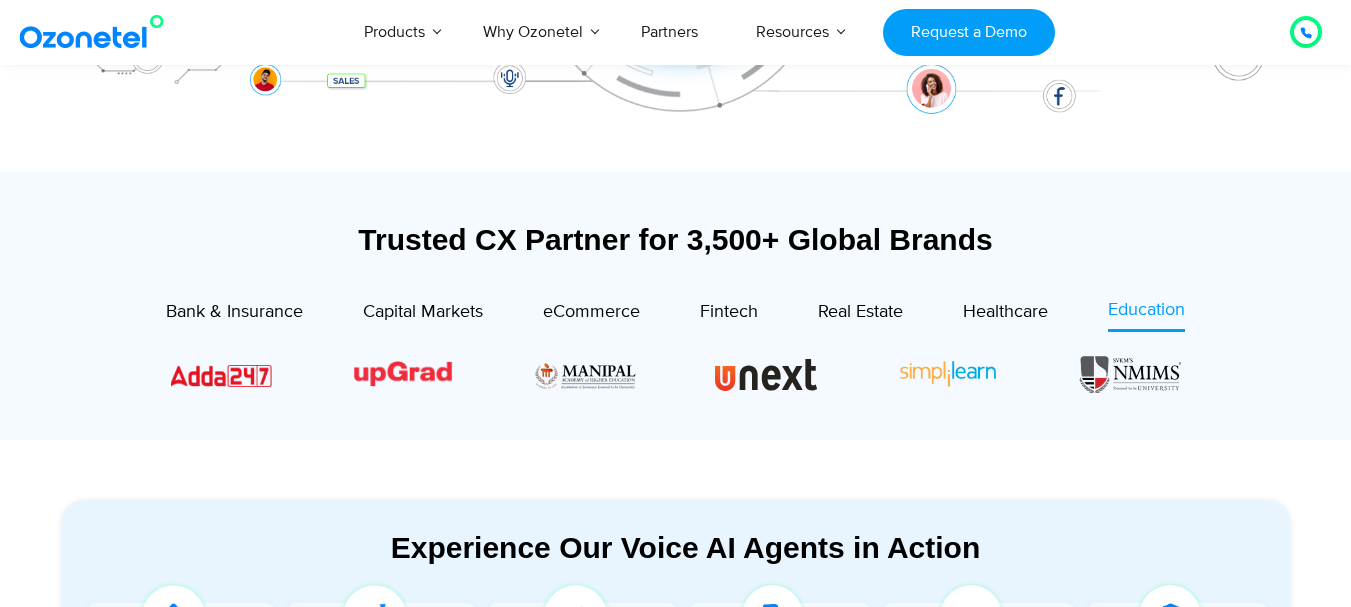 scroll, scrollTop: 780, scrollLeft: 0, axis: vertical 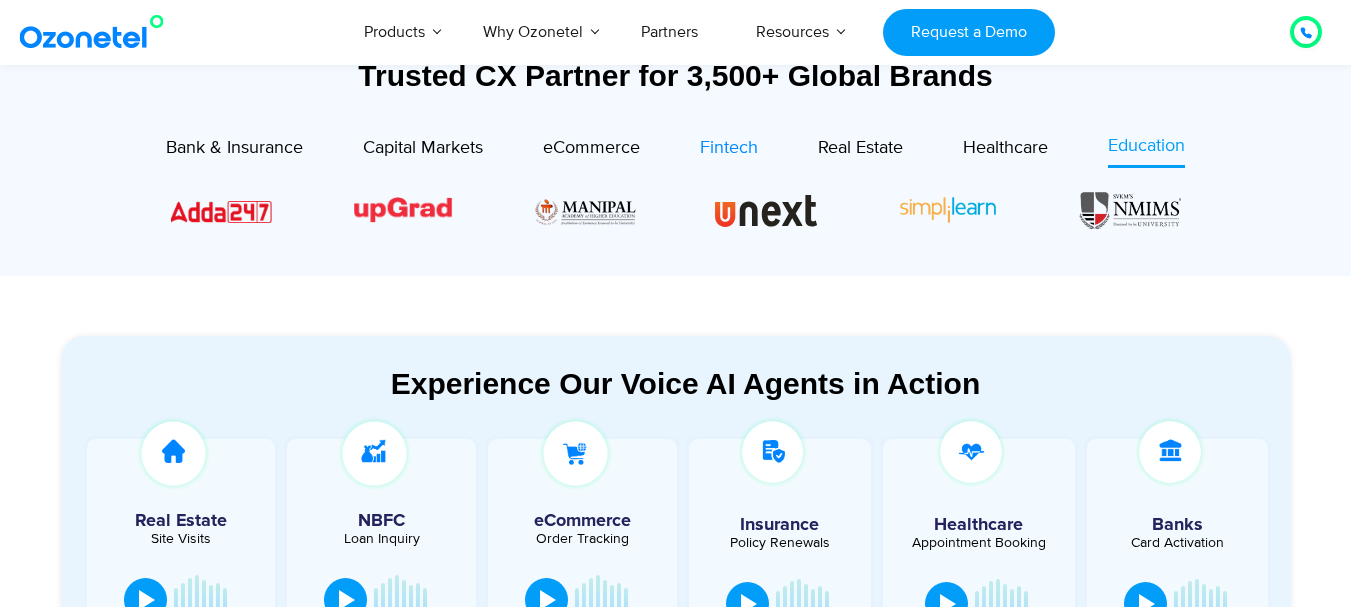 click on "Fintech" at bounding box center [729, 148] 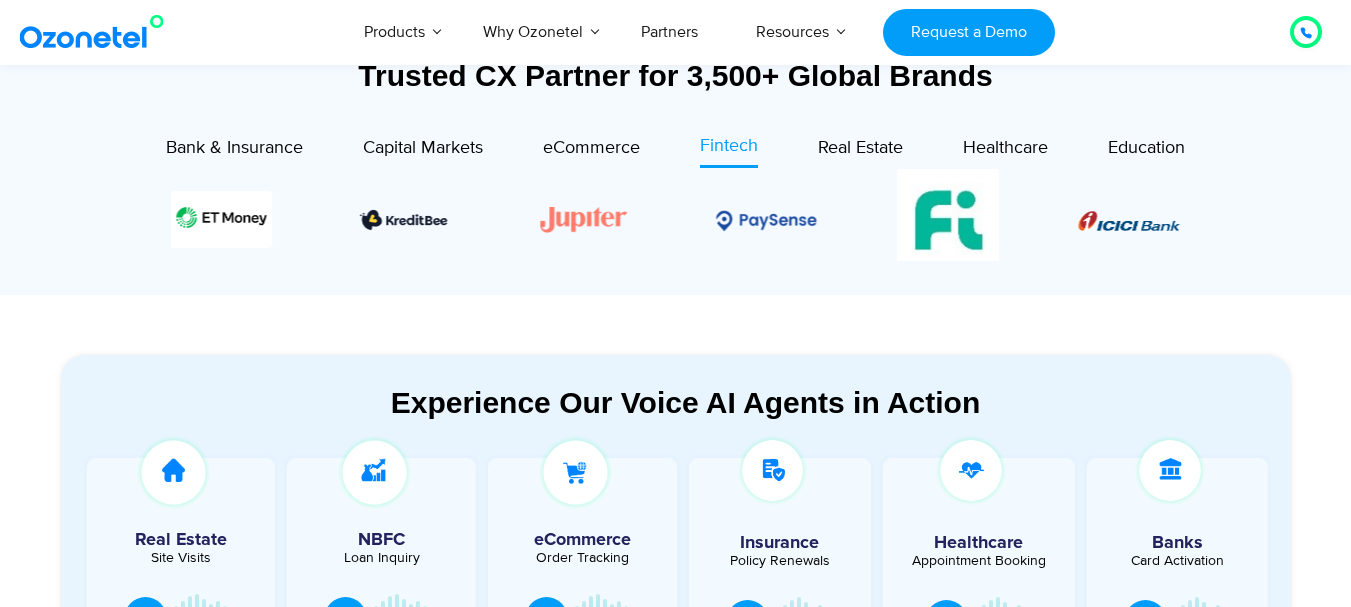 click at bounding box center [676, 220] 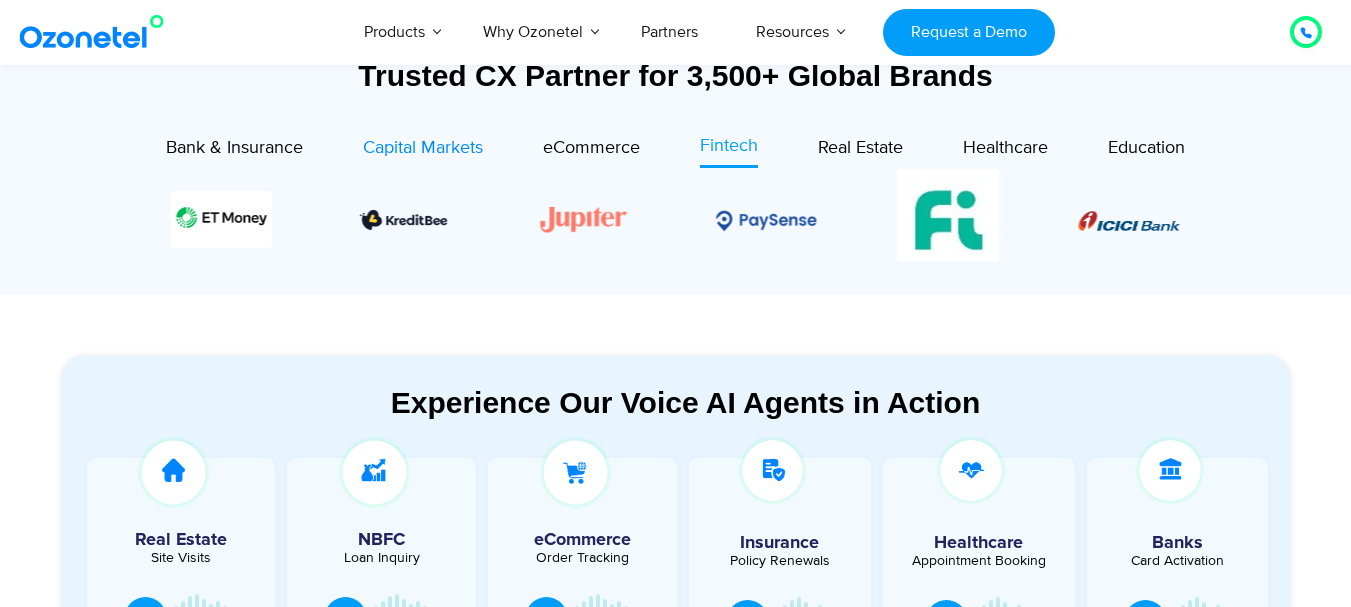 click on "Capital Markets" at bounding box center (423, 148) 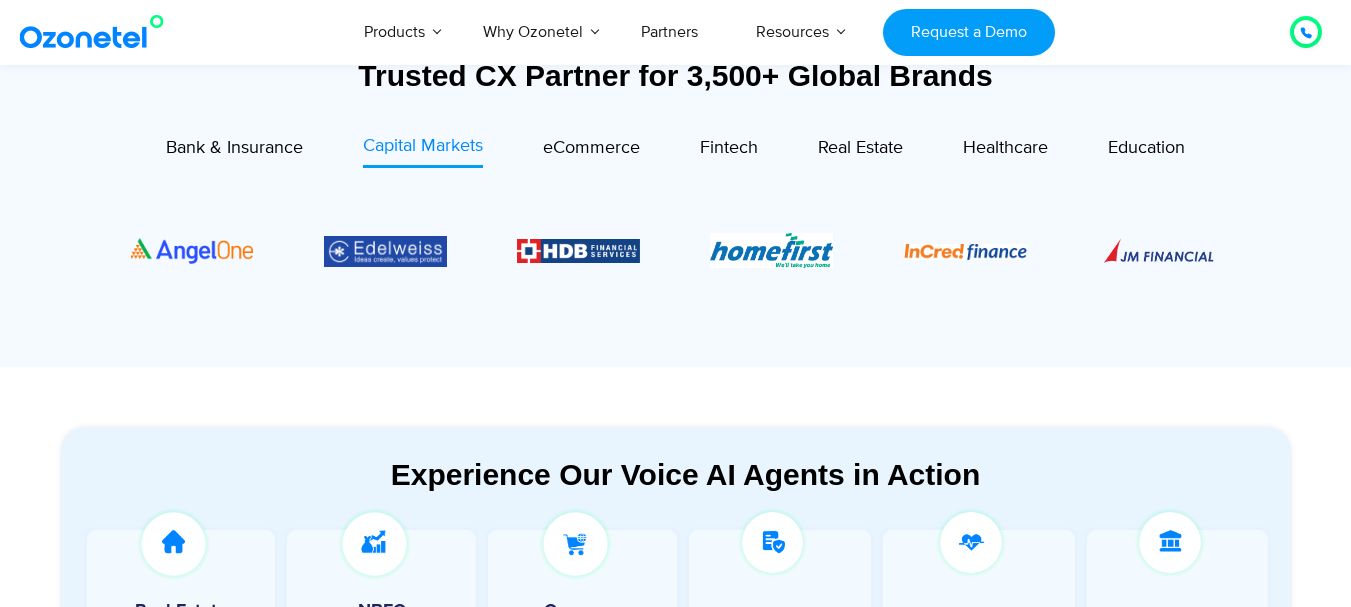 click on "Capital Markets" at bounding box center (423, 146) 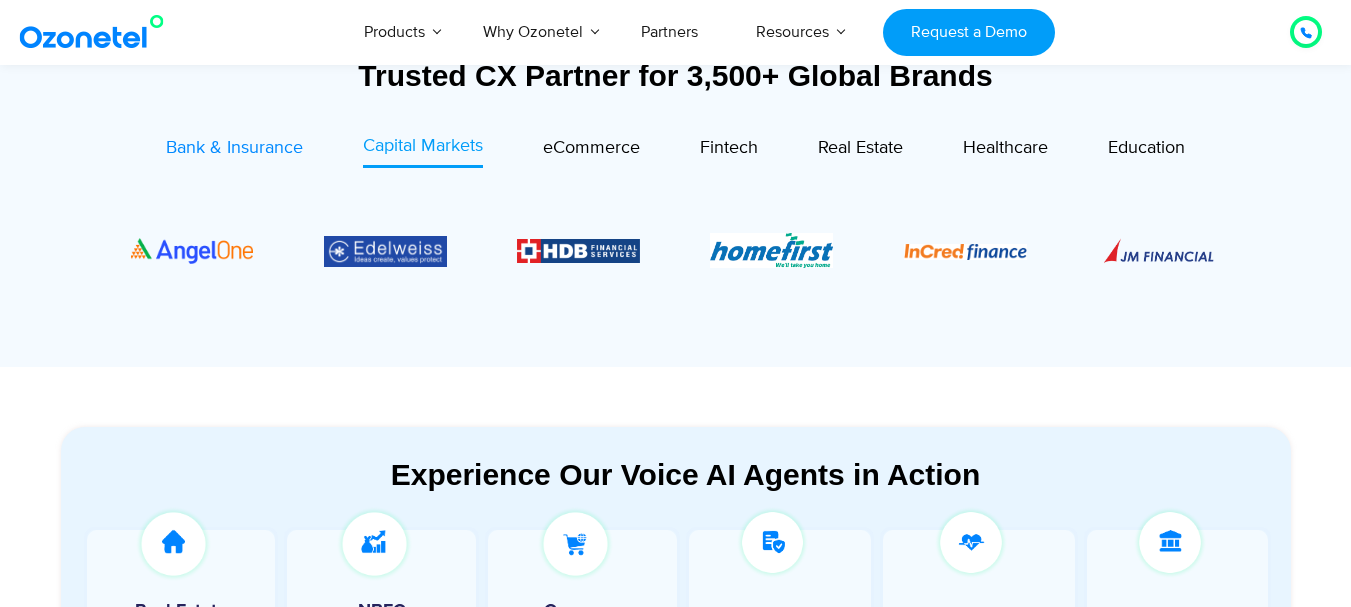 click on "Bank & Insurance" at bounding box center [234, 148] 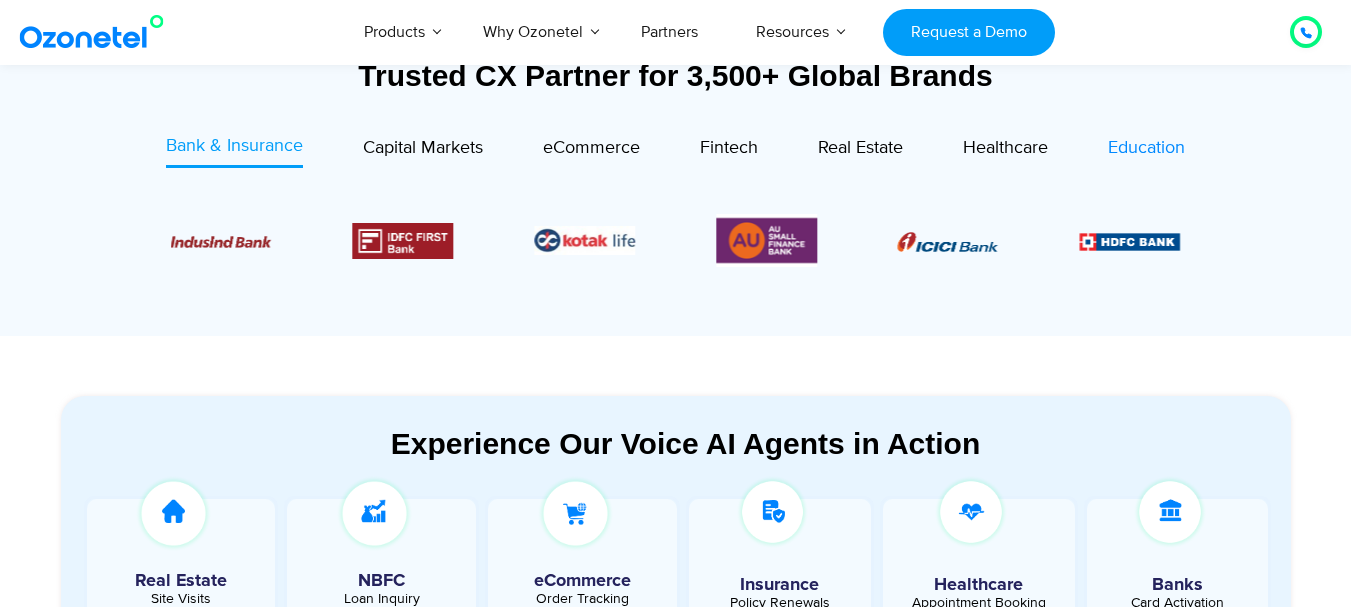 click on "Education" at bounding box center (1146, 148) 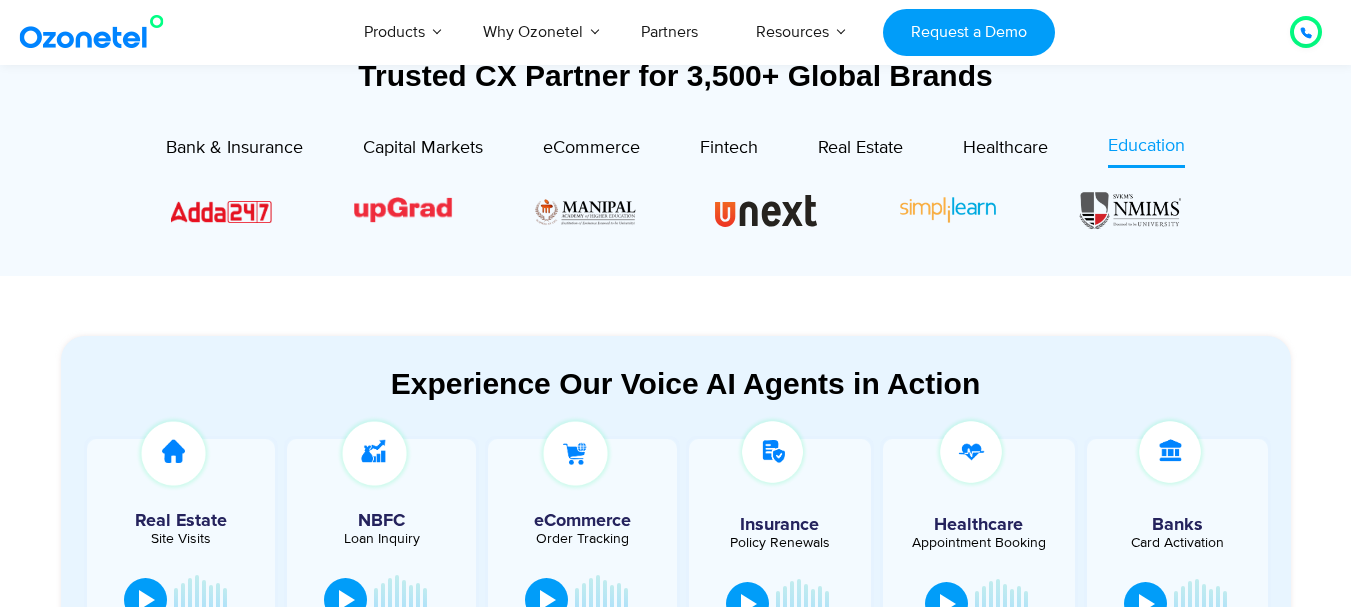 drag, startPoint x: 1361, startPoint y: 72, endPoint x: 965, endPoint y: 251, distance: 434.5768 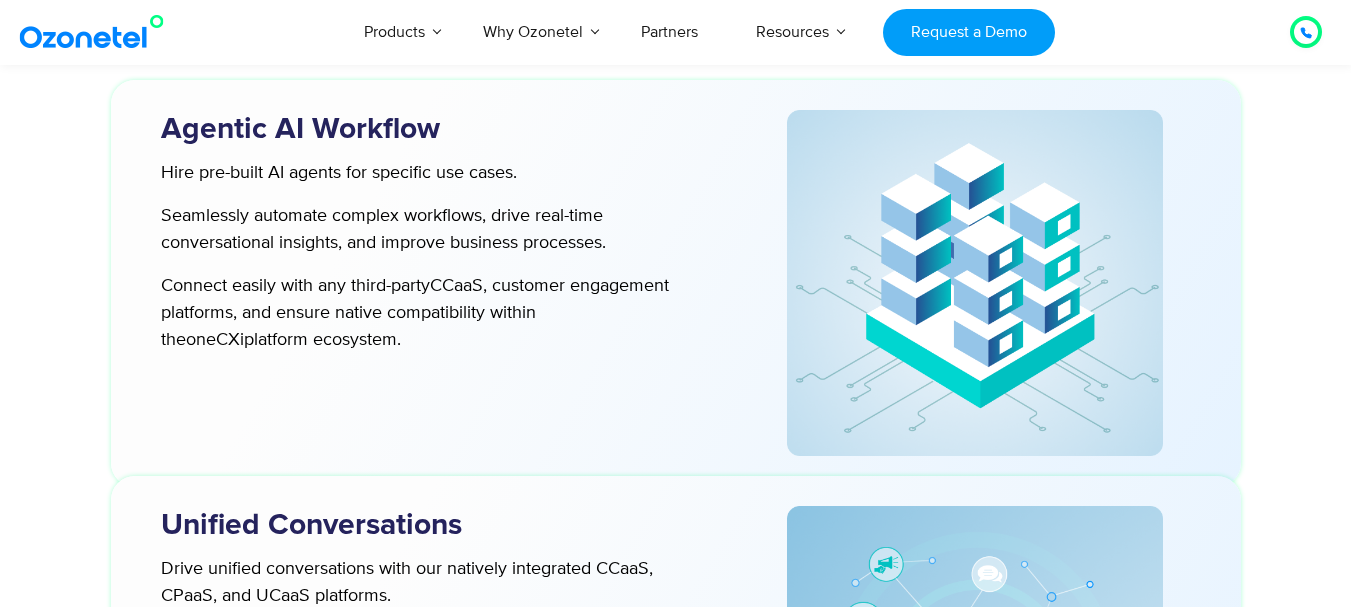 scroll, scrollTop: 5369, scrollLeft: 0, axis: vertical 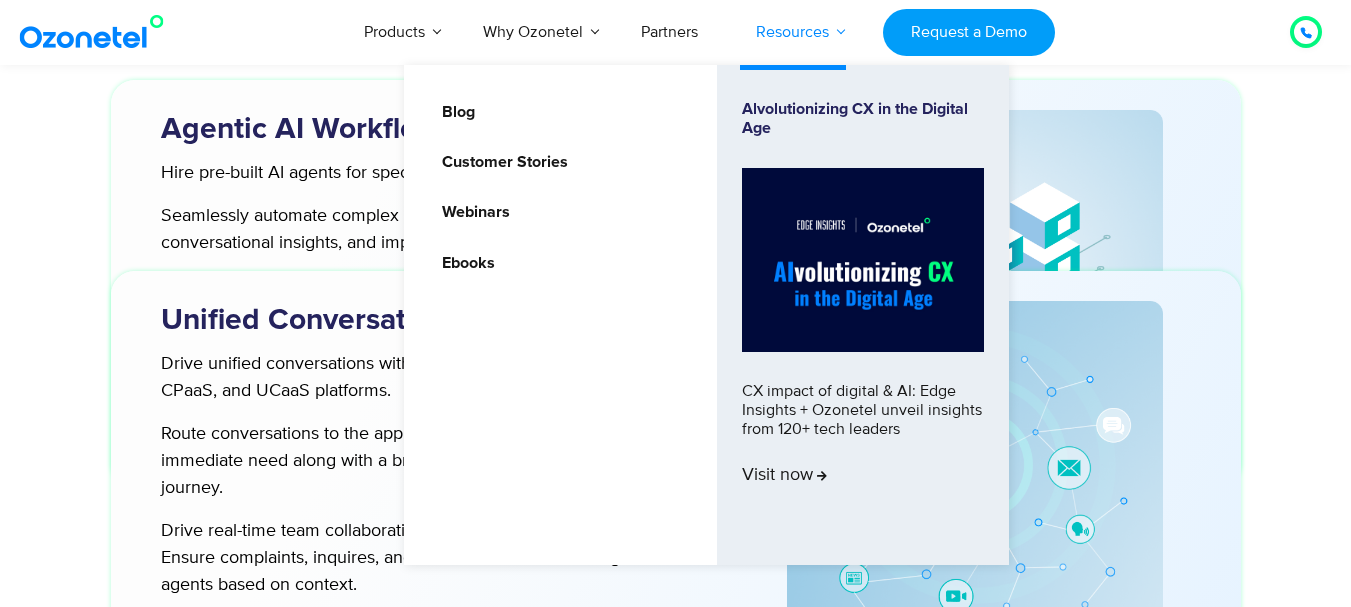 click on "Resources" at bounding box center [792, 32] 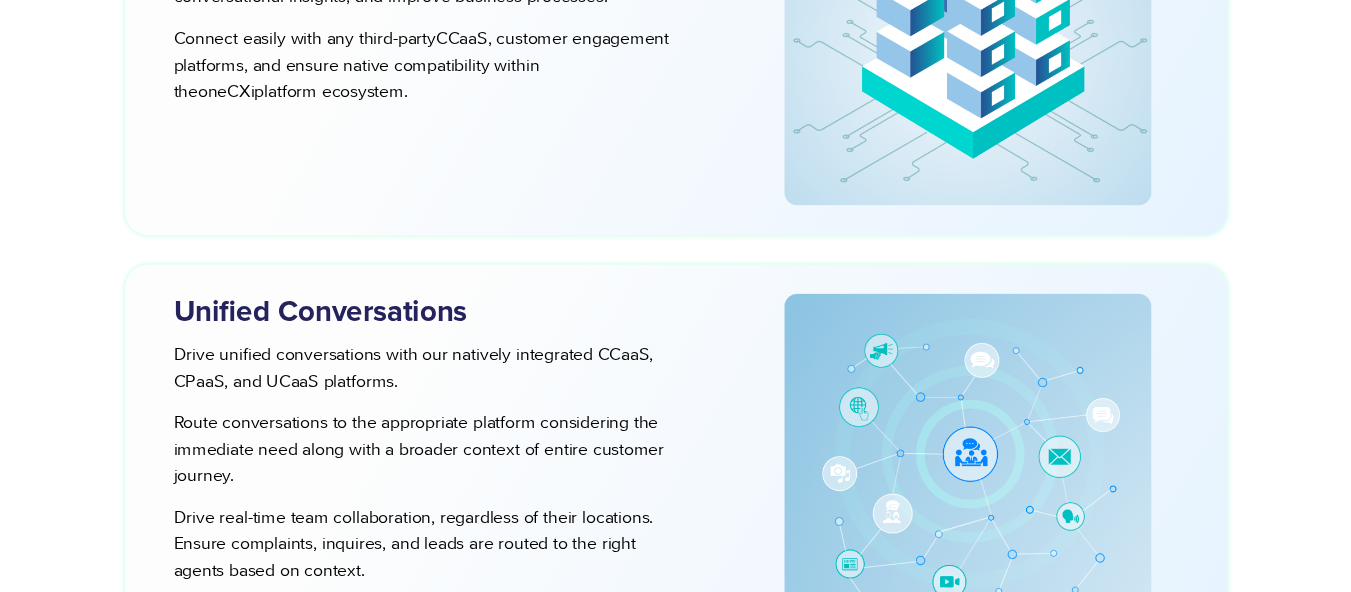 scroll, scrollTop: 0, scrollLeft: 0, axis: both 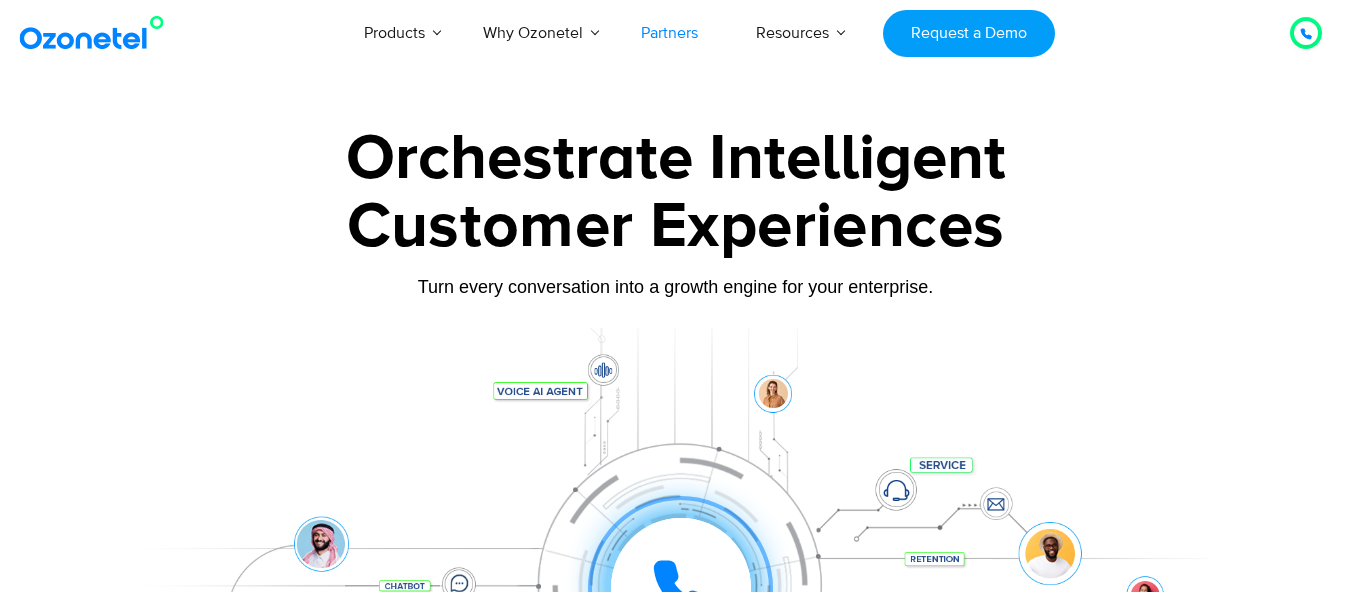 click on "Partners" at bounding box center [669, 33] 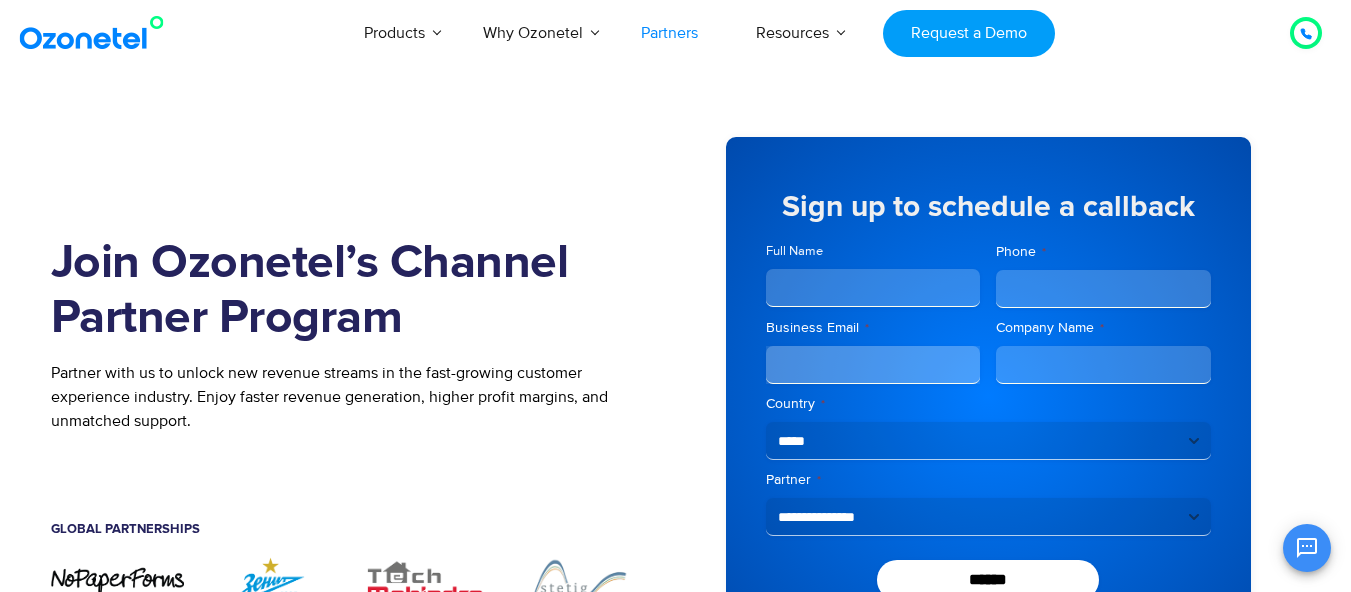 scroll, scrollTop: 0, scrollLeft: 0, axis: both 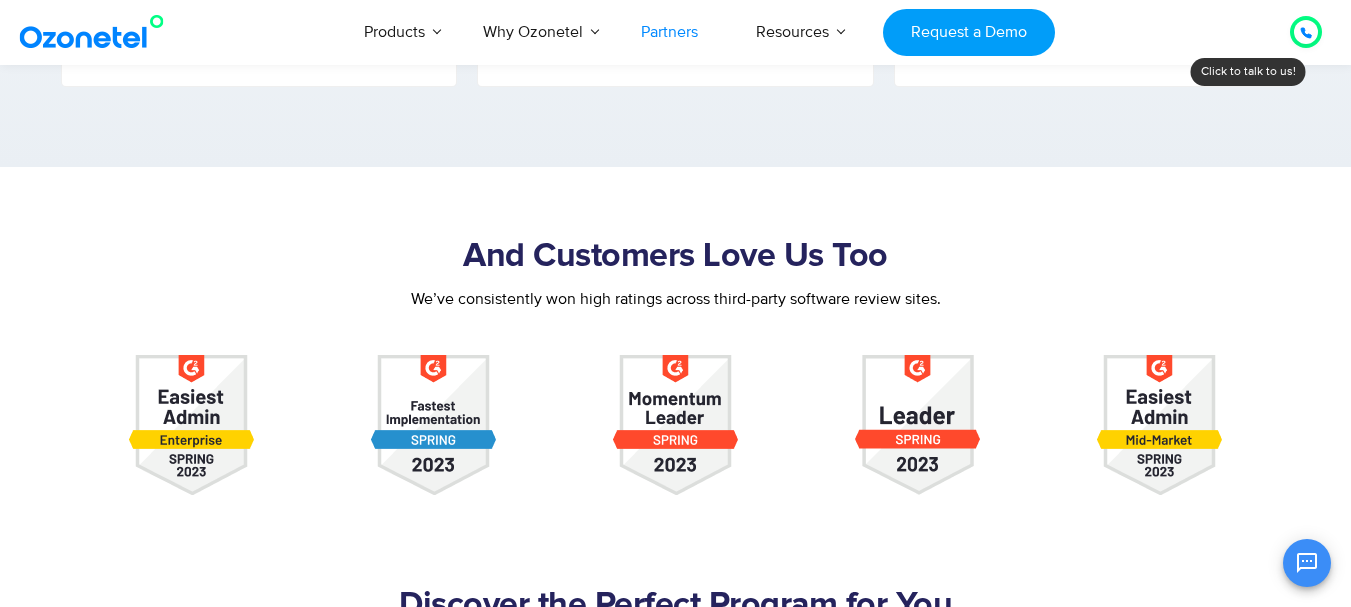 drag, startPoint x: 1360, startPoint y: 44, endPoint x: 1365, endPoint y: 209, distance: 165.07574 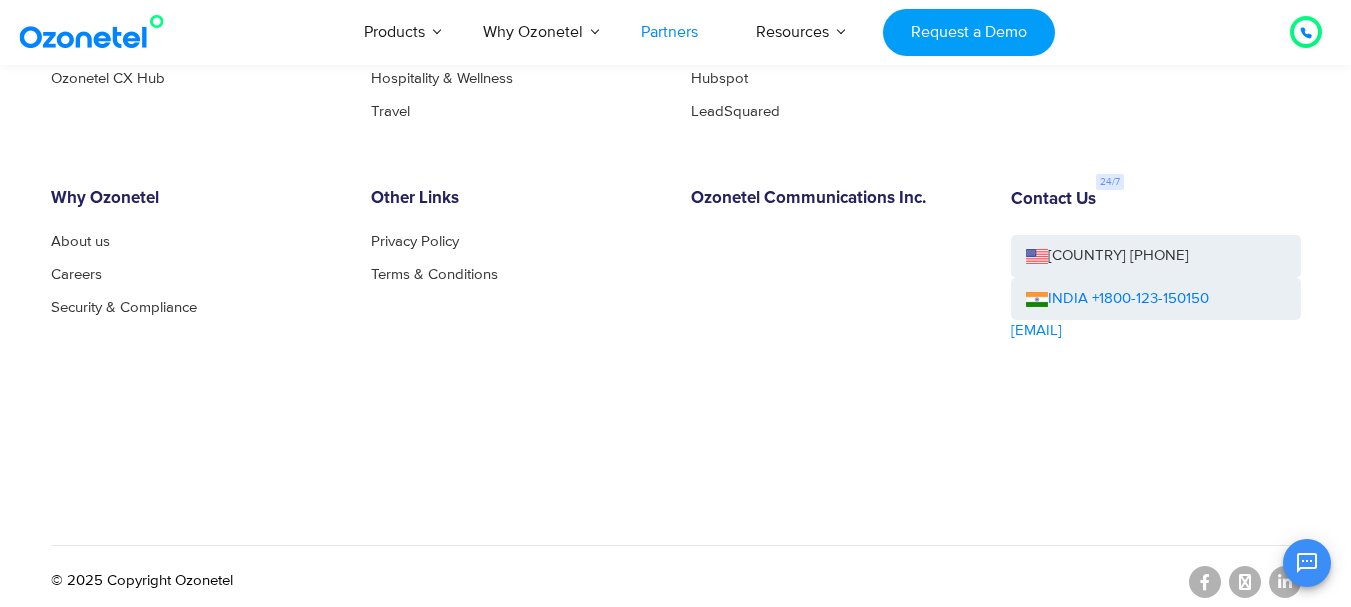 scroll, scrollTop: 5790, scrollLeft: 0, axis: vertical 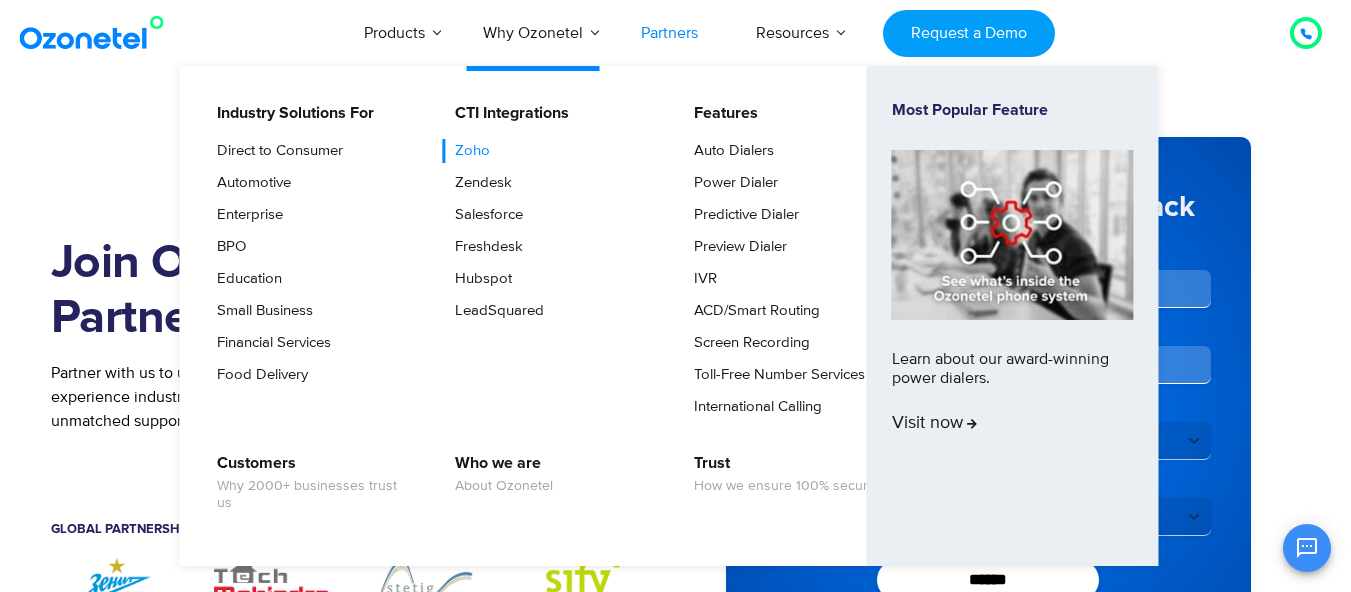 click on "Zoho" at bounding box center (467, 151) 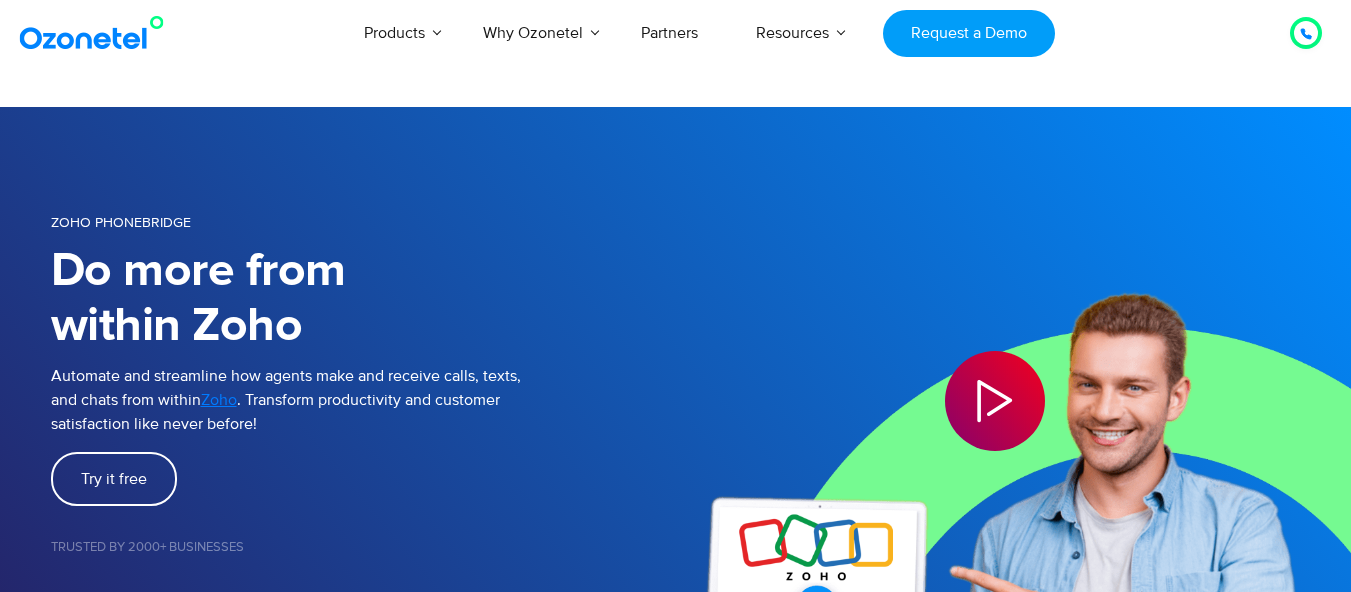 scroll, scrollTop: 0, scrollLeft: 0, axis: both 